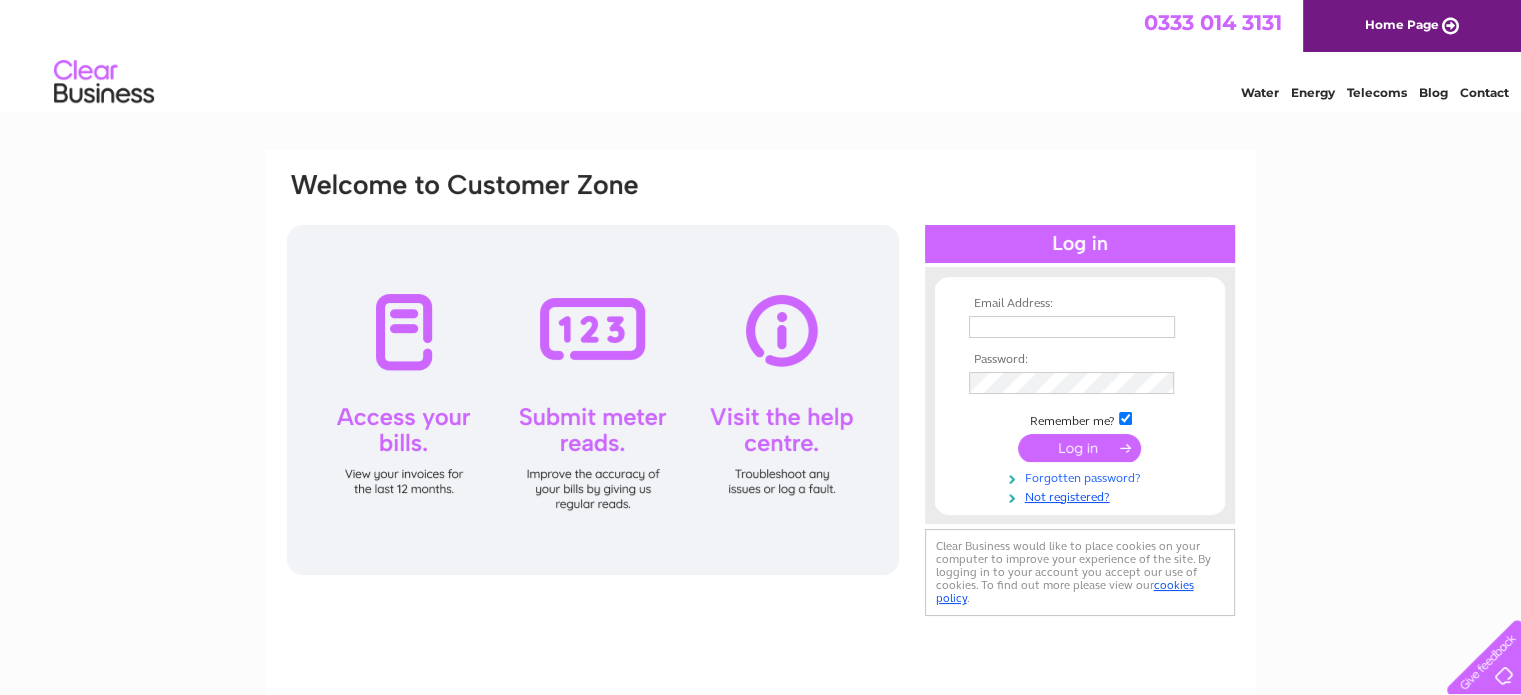 scroll, scrollTop: 0, scrollLeft: 0, axis: both 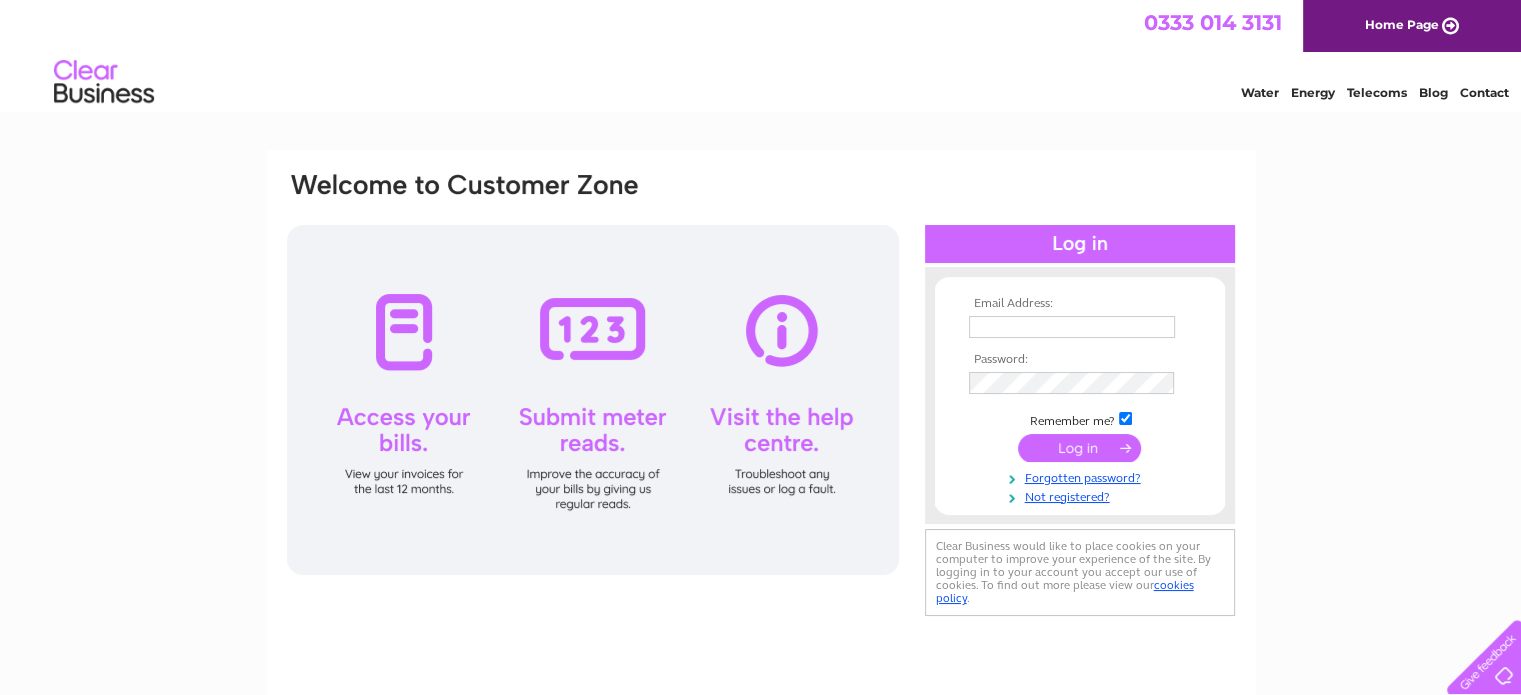 type on "answerproject@talktalk.net" 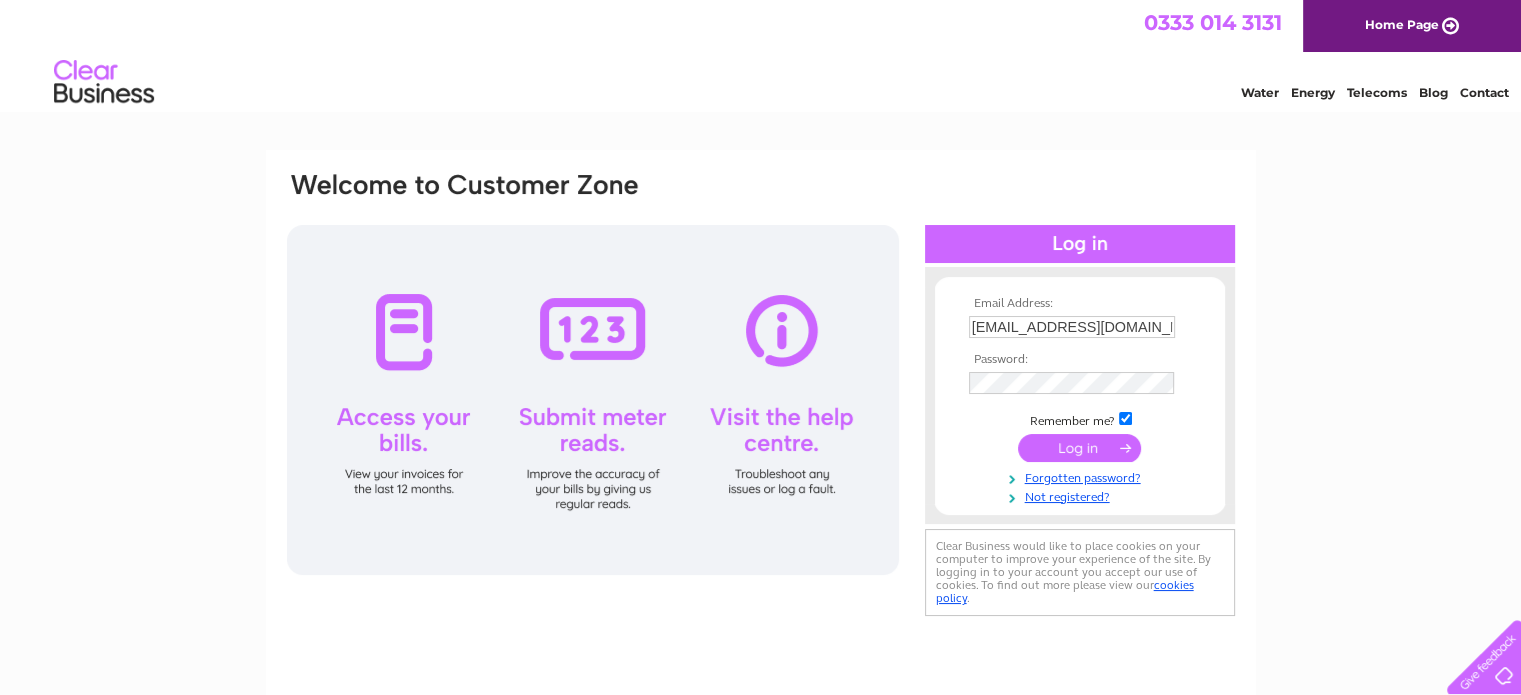 click at bounding box center [1079, 448] 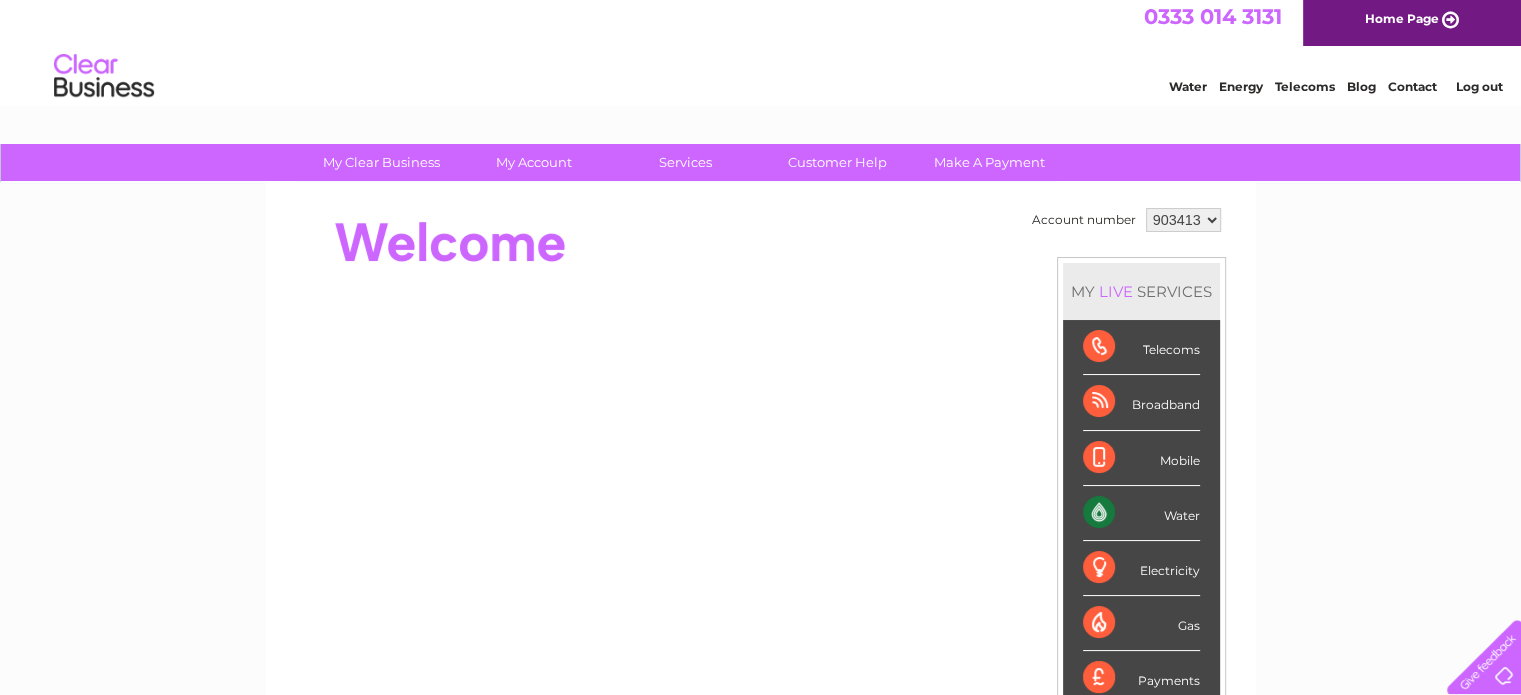 scroll, scrollTop: 0, scrollLeft: 0, axis: both 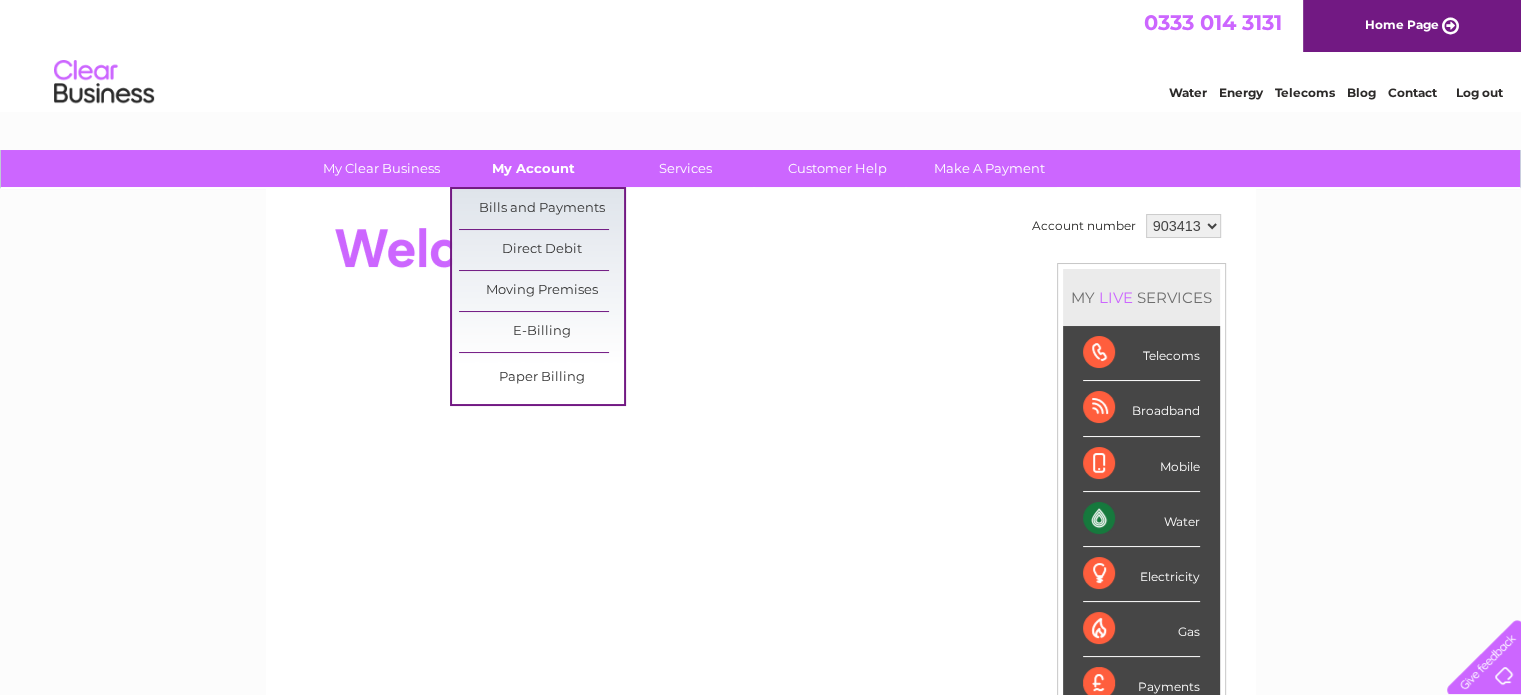 click on "My Account" at bounding box center (533, 168) 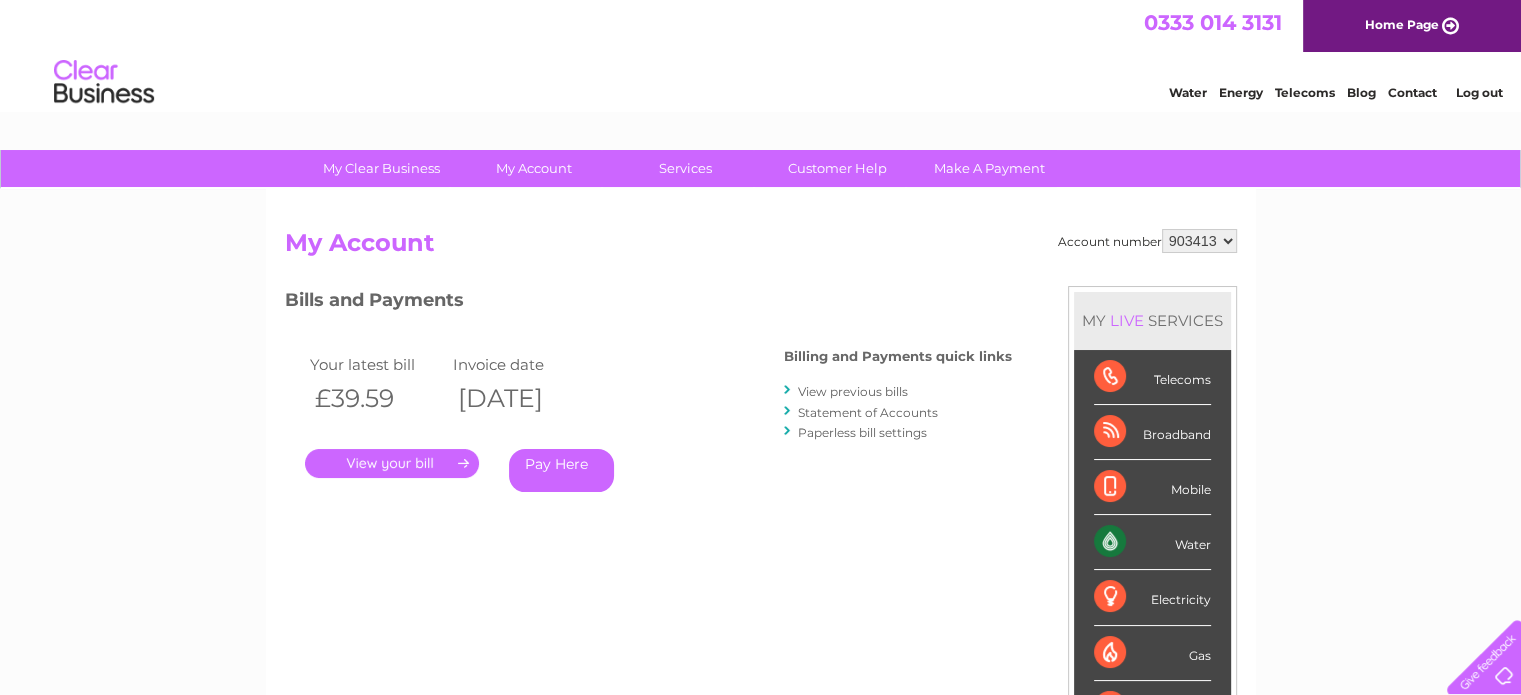 scroll, scrollTop: 0, scrollLeft: 0, axis: both 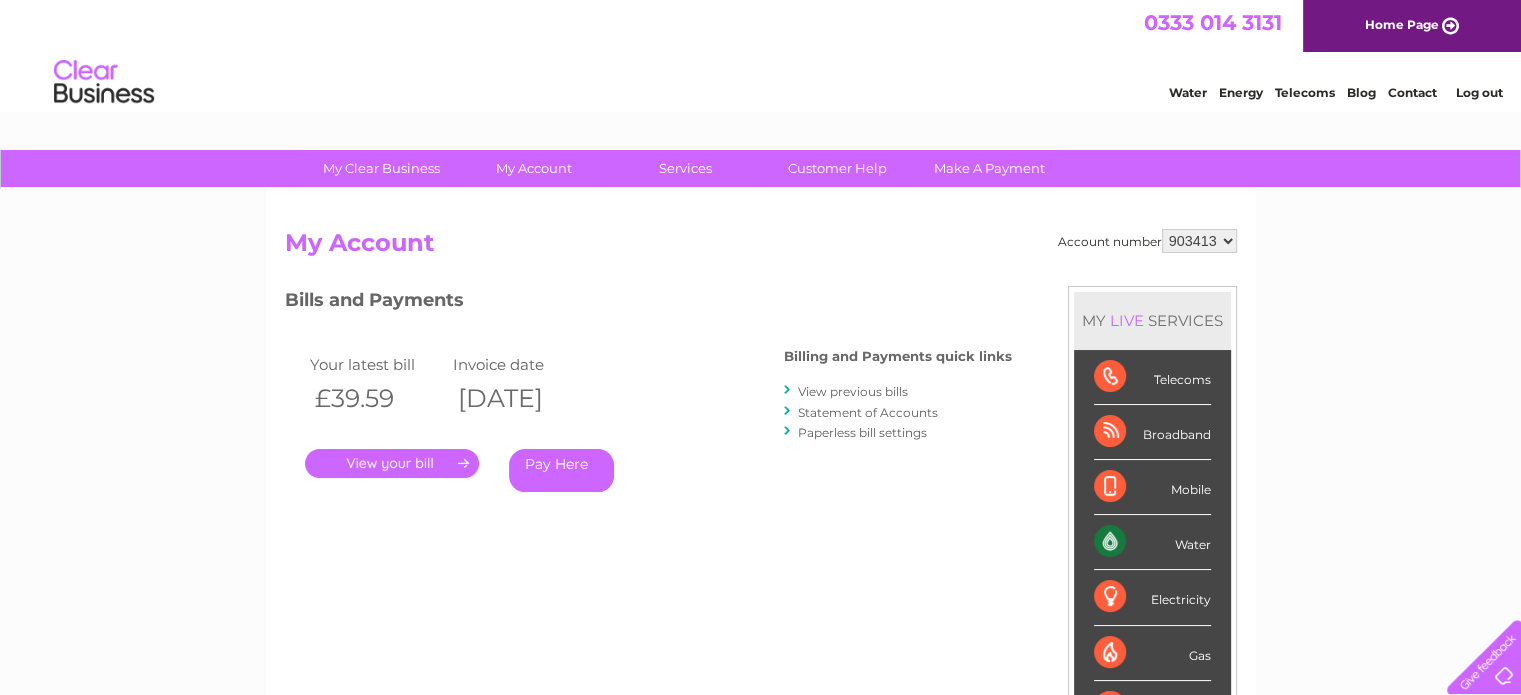 click on "View previous bills" at bounding box center (853, 391) 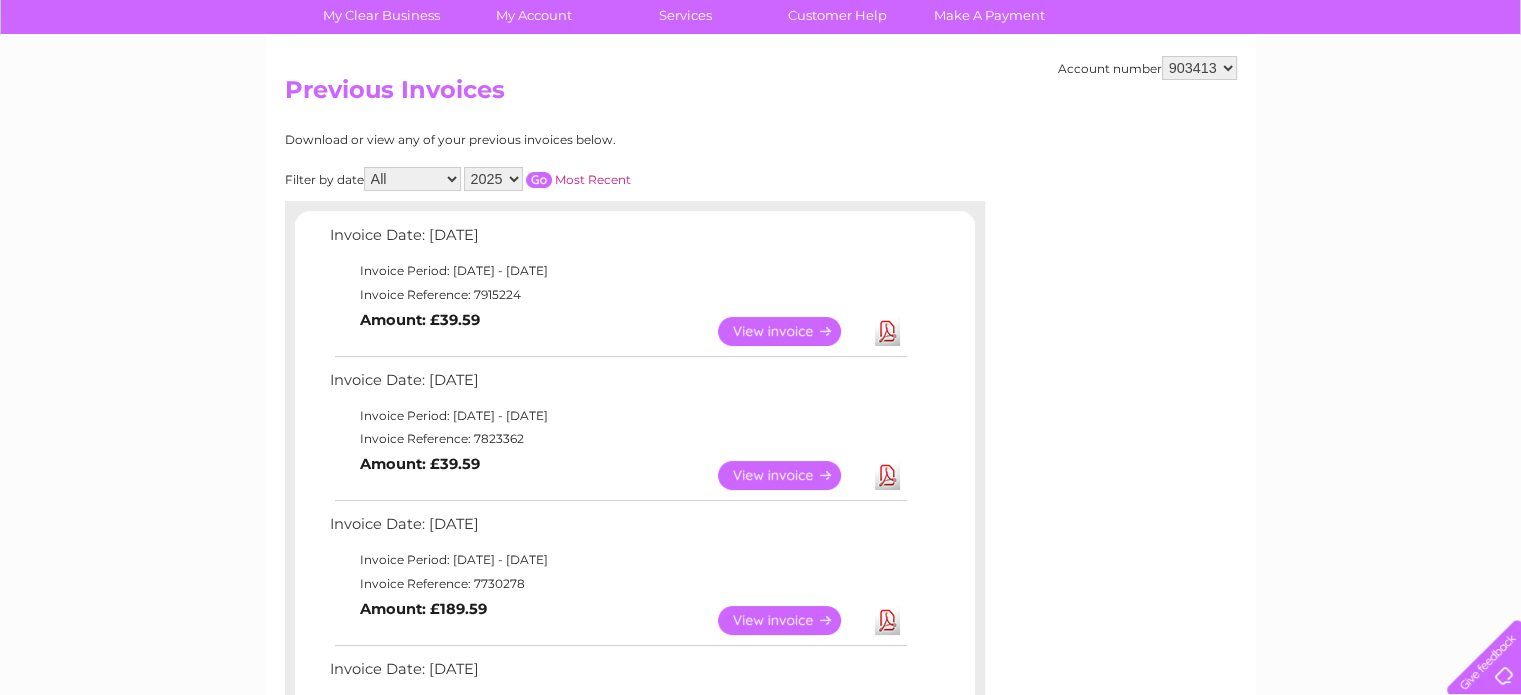 scroll, scrollTop: 200, scrollLeft: 0, axis: vertical 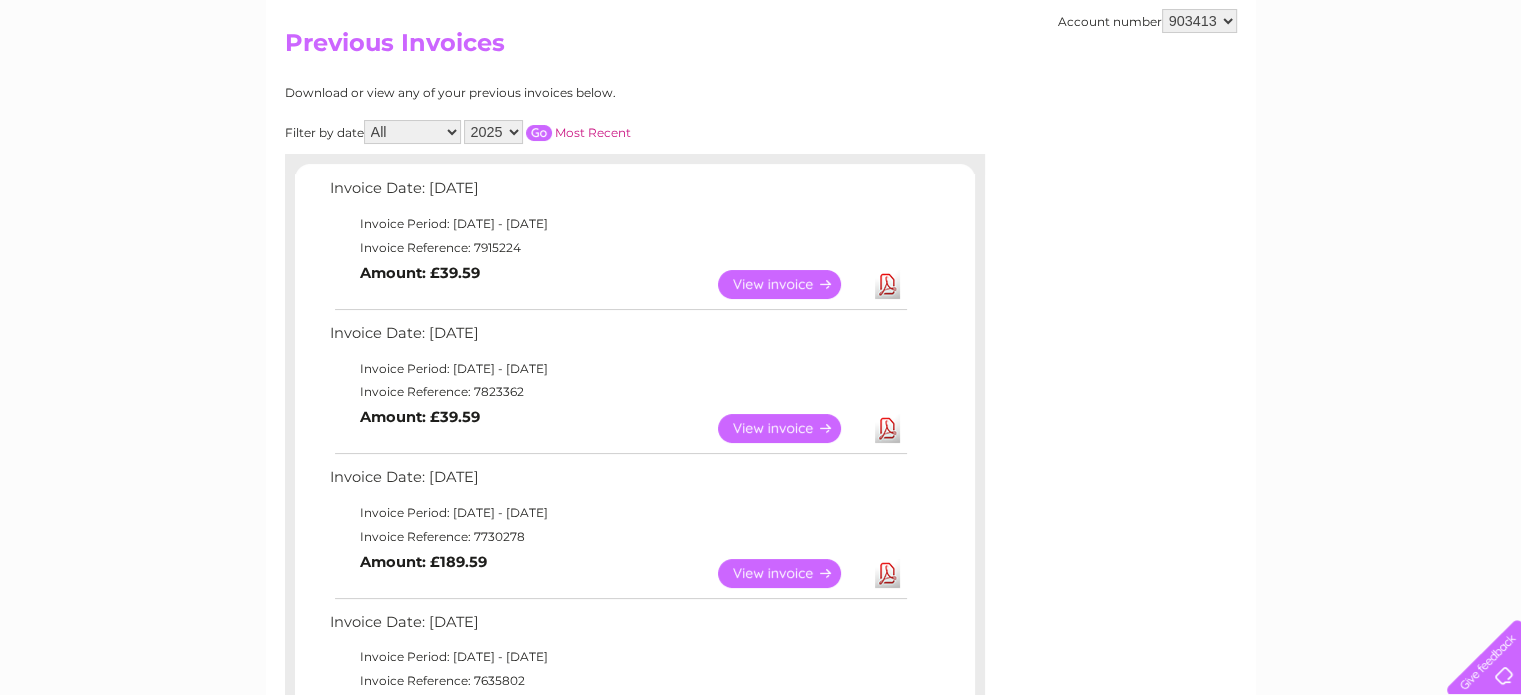 click on "View" at bounding box center (791, 428) 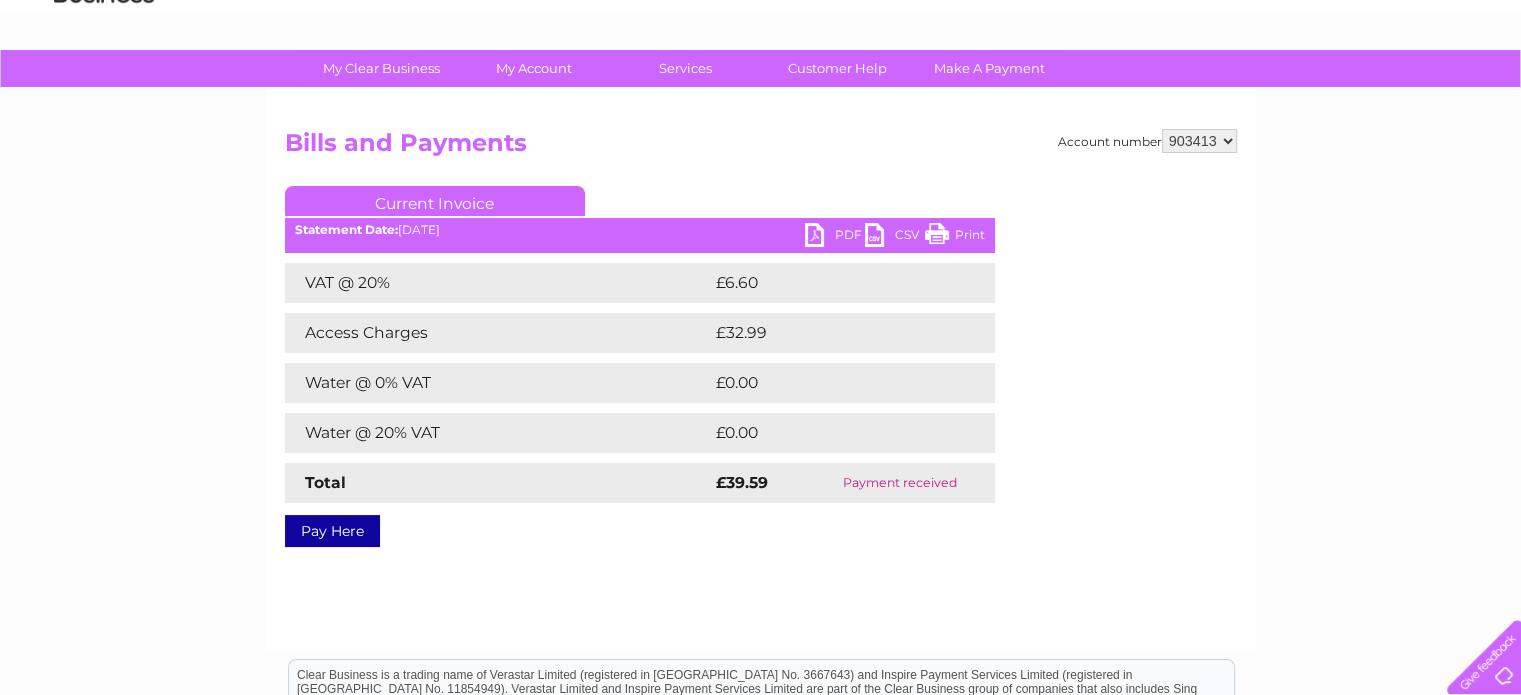scroll, scrollTop: 200, scrollLeft: 0, axis: vertical 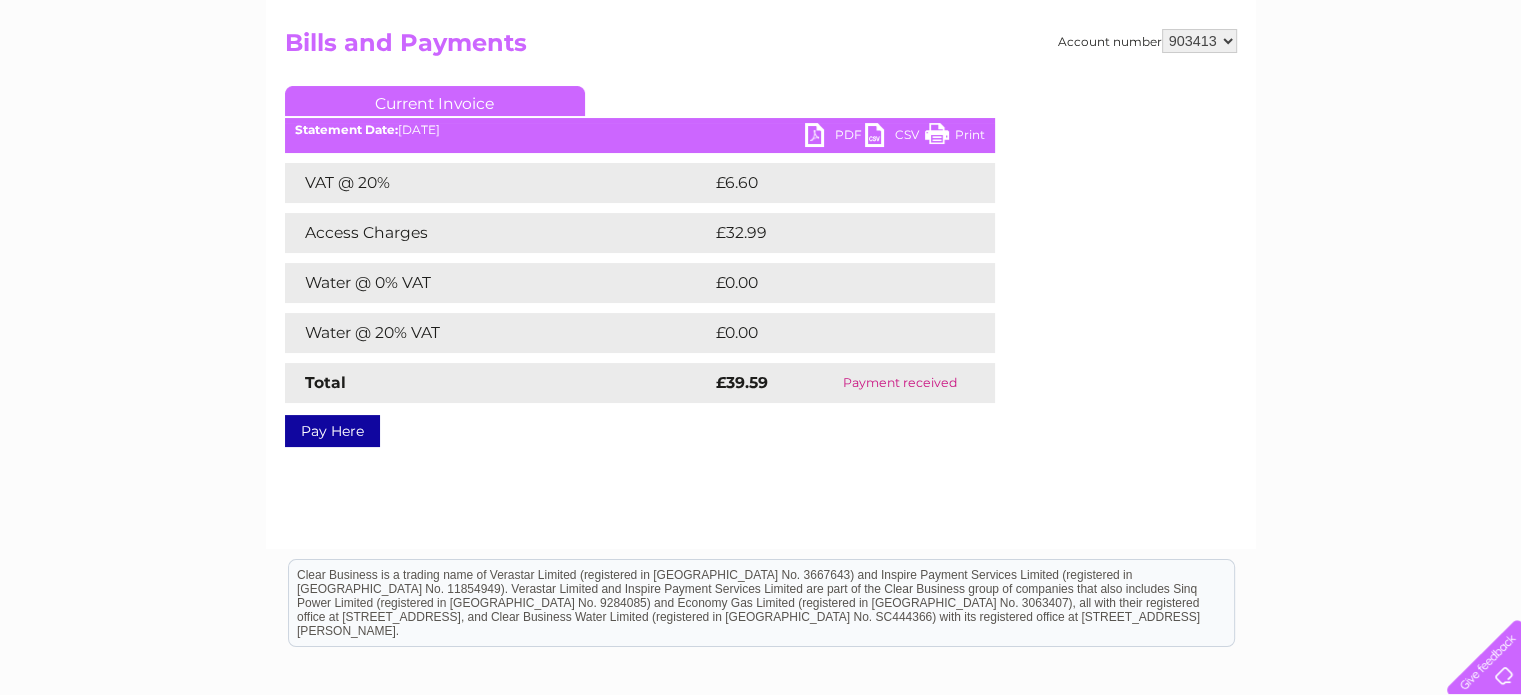 click on "PDF" at bounding box center [835, 137] 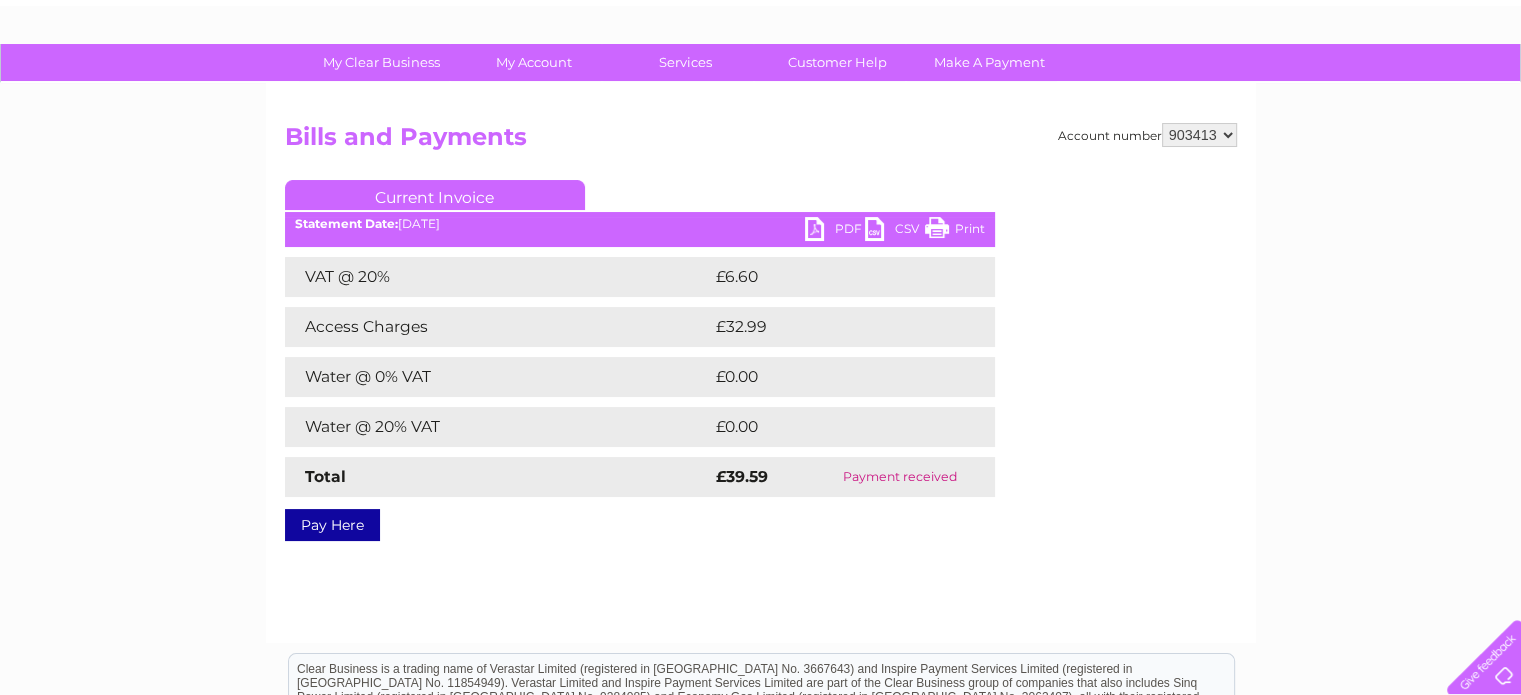 scroll, scrollTop: 0, scrollLeft: 0, axis: both 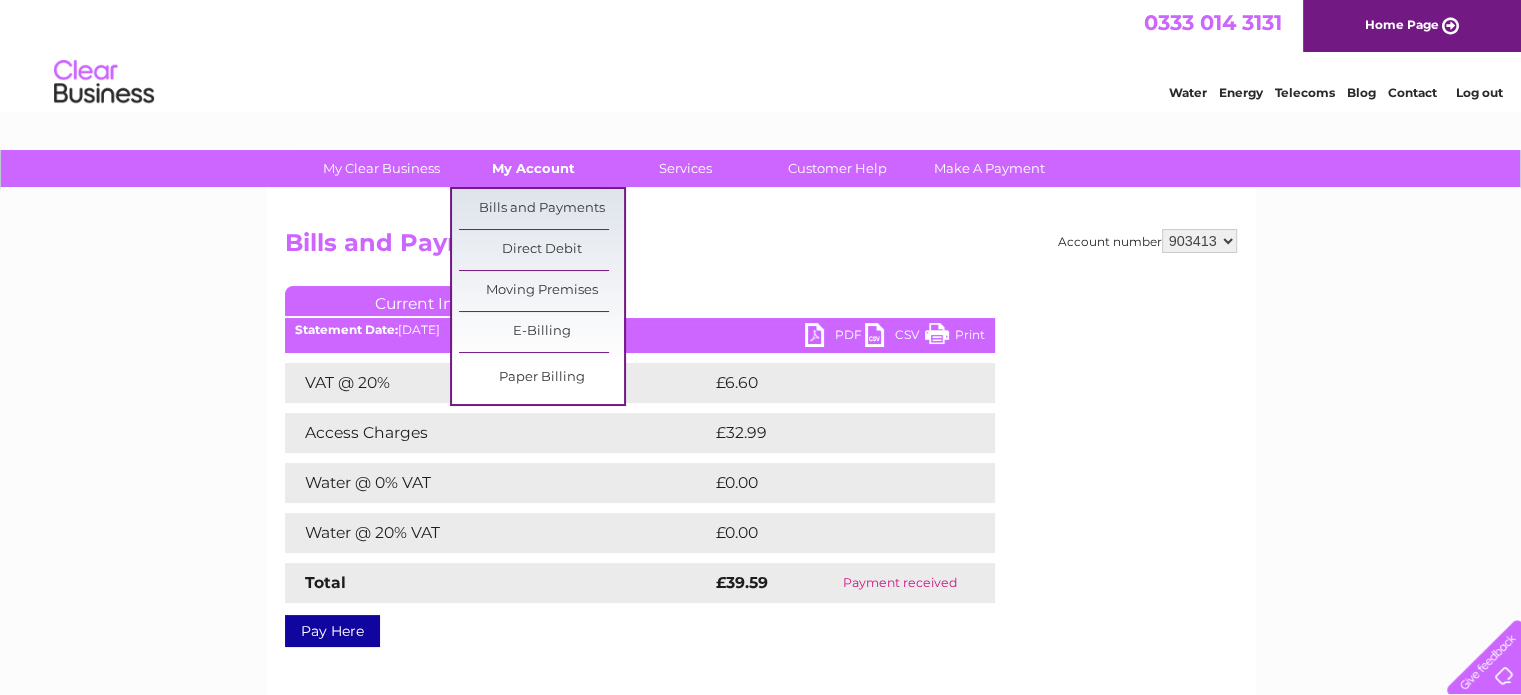 click on "My Account" at bounding box center (533, 168) 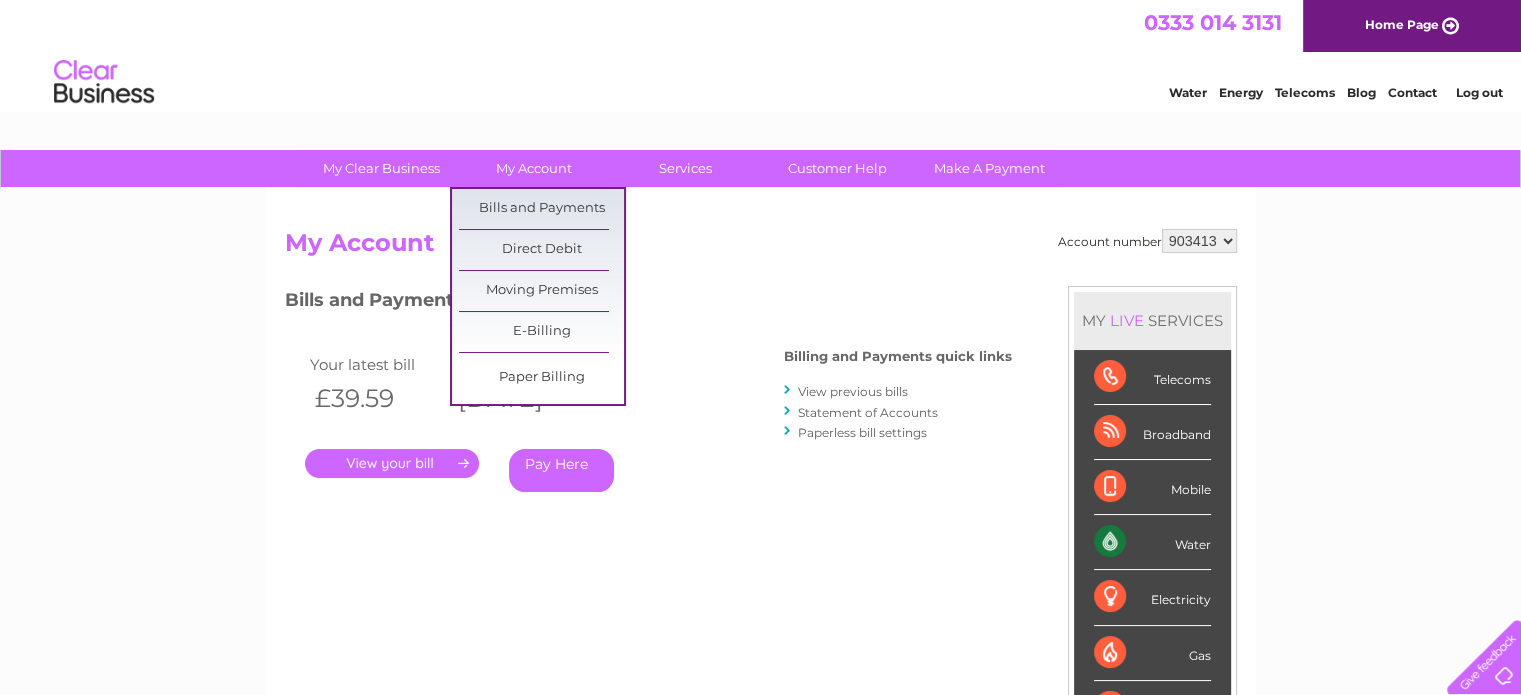 scroll, scrollTop: 0, scrollLeft: 0, axis: both 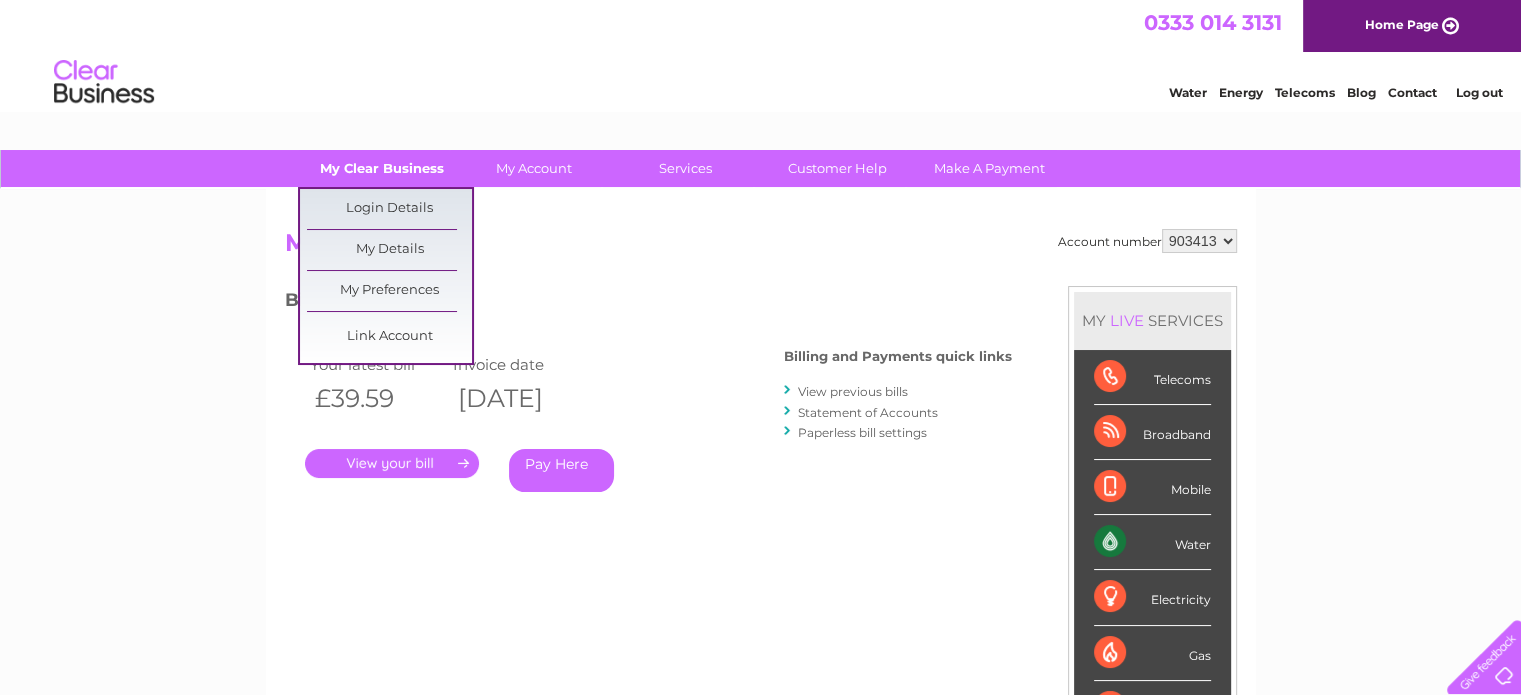 click on "My Clear Business" at bounding box center (381, 168) 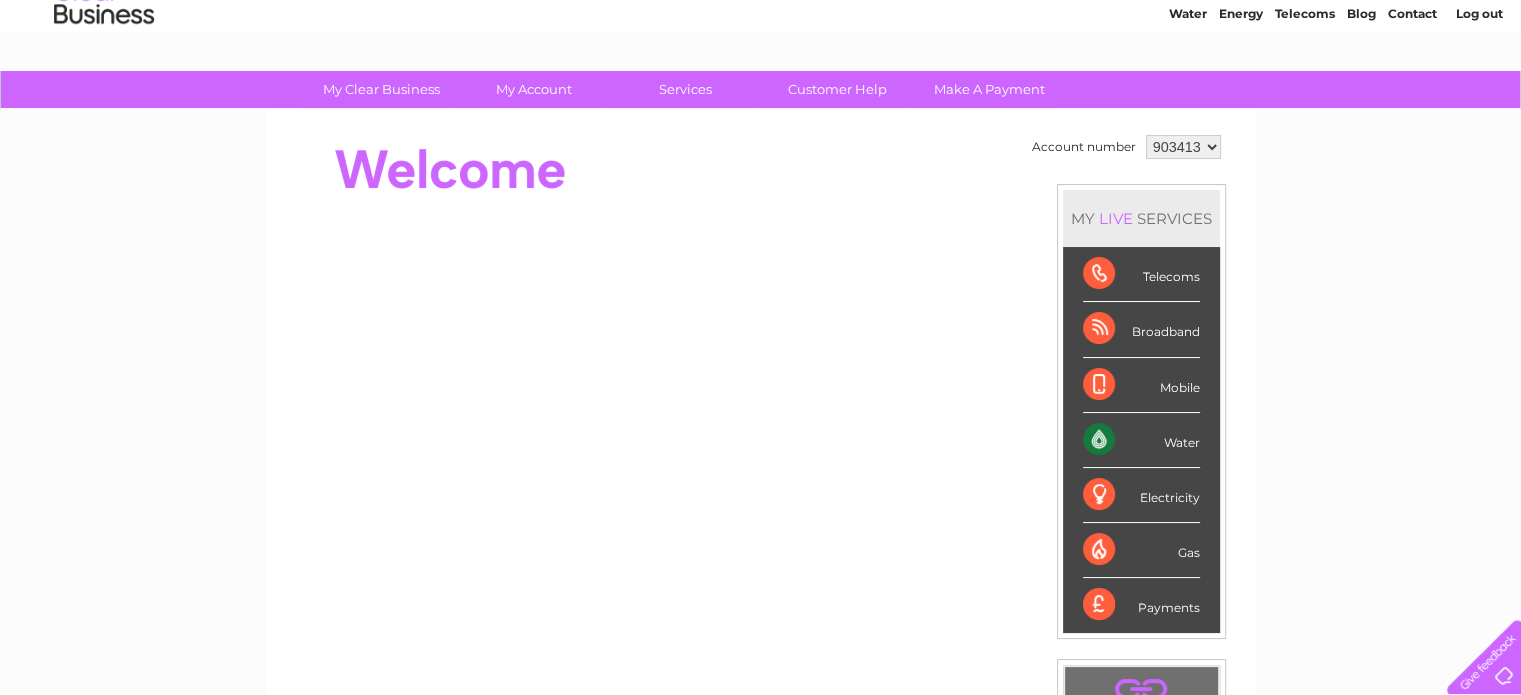 scroll, scrollTop: 0, scrollLeft: 0, axis: both 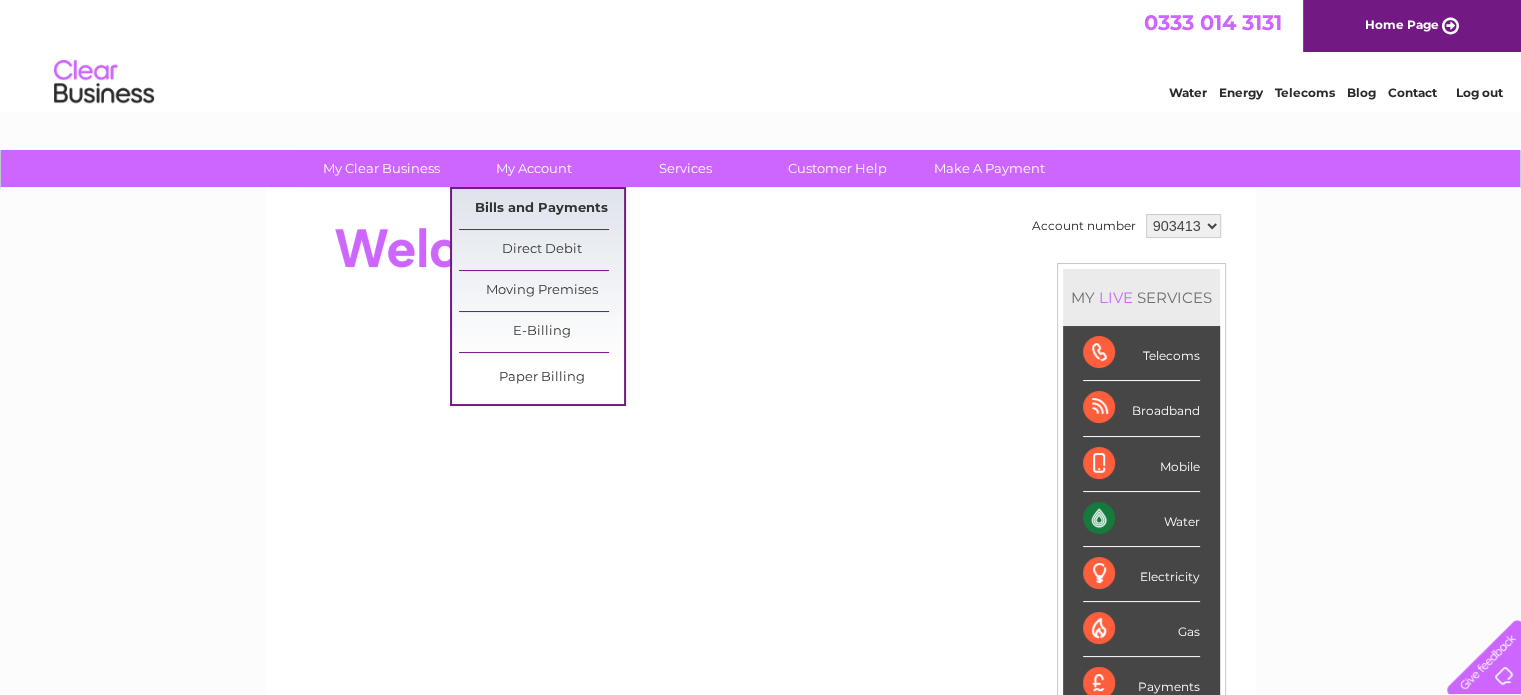 click on "Bills and Payments" at bounding box center (541, 209) 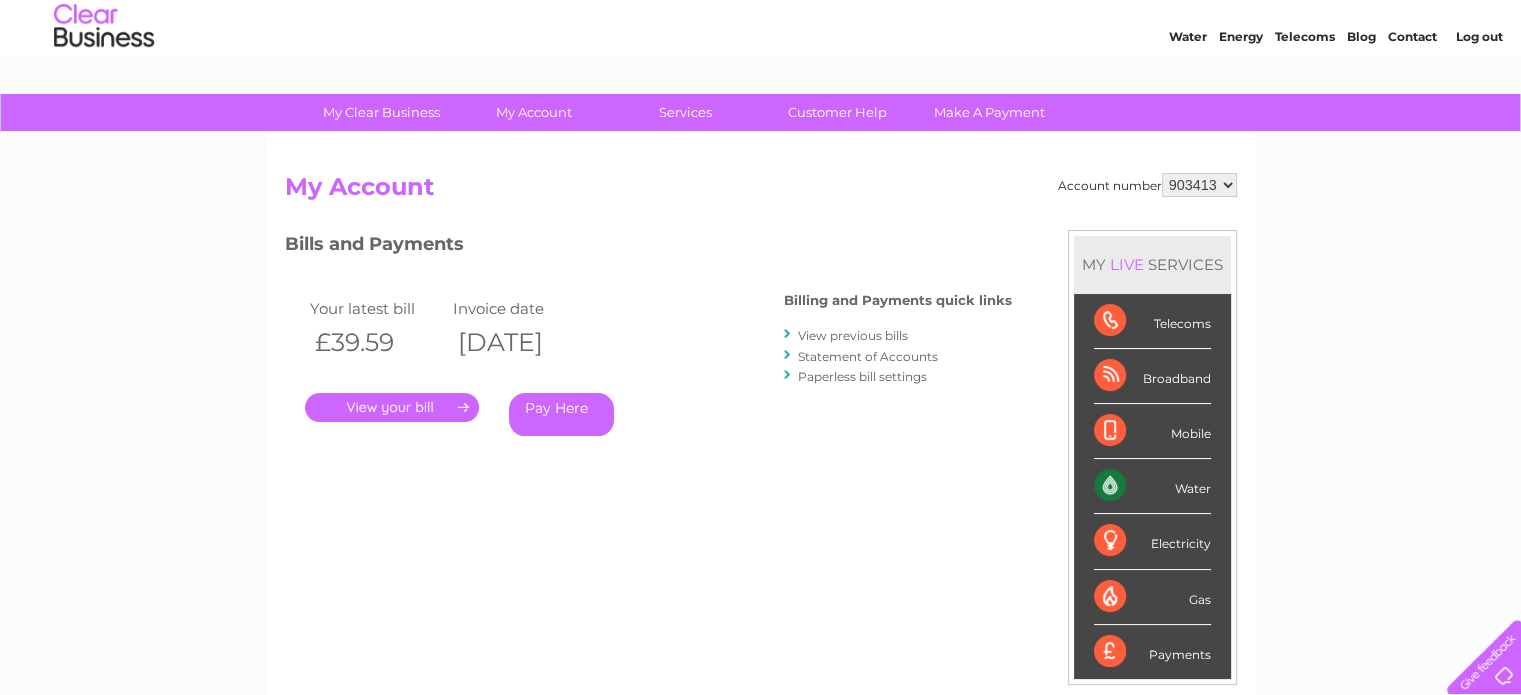 scroll, scrollTop: 0, scrollLeft: 0, axis: both 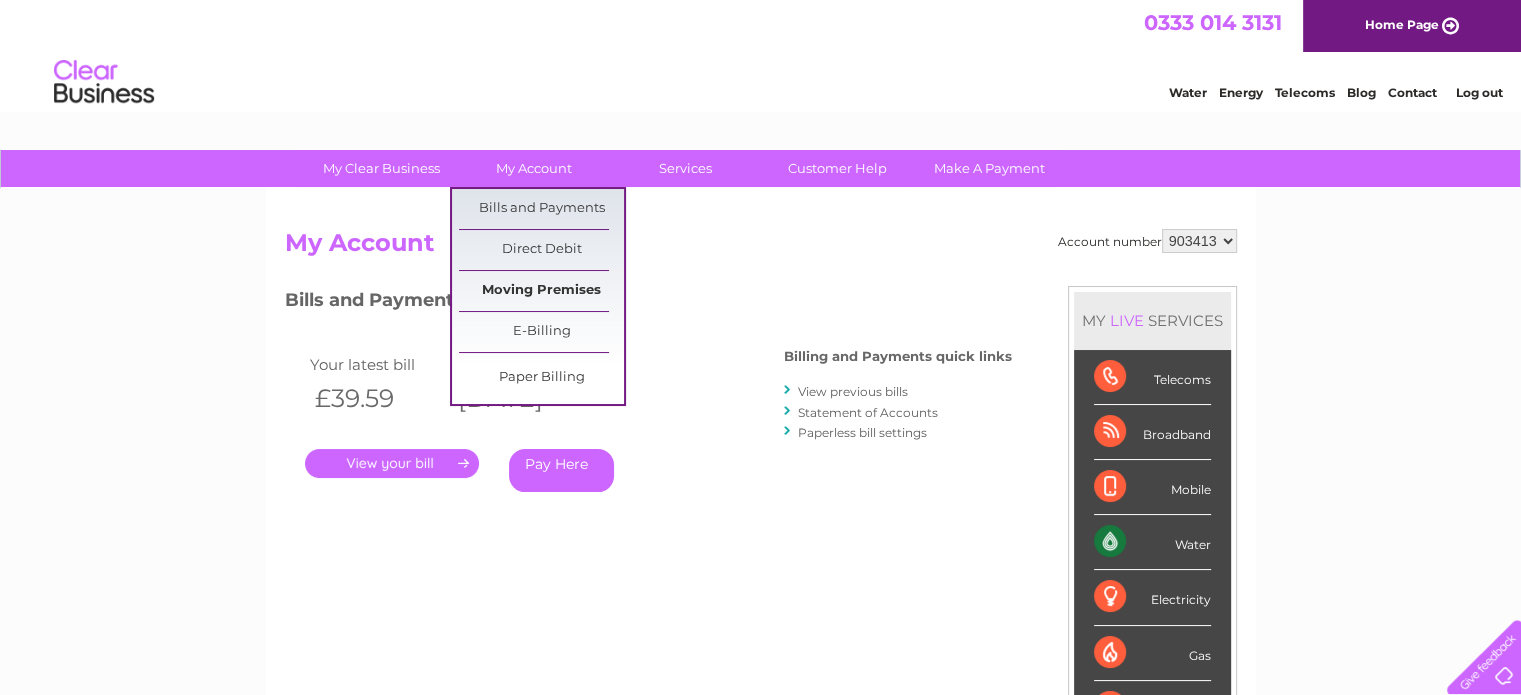 click on "Moving Premises" at bounding box center [541, 291] 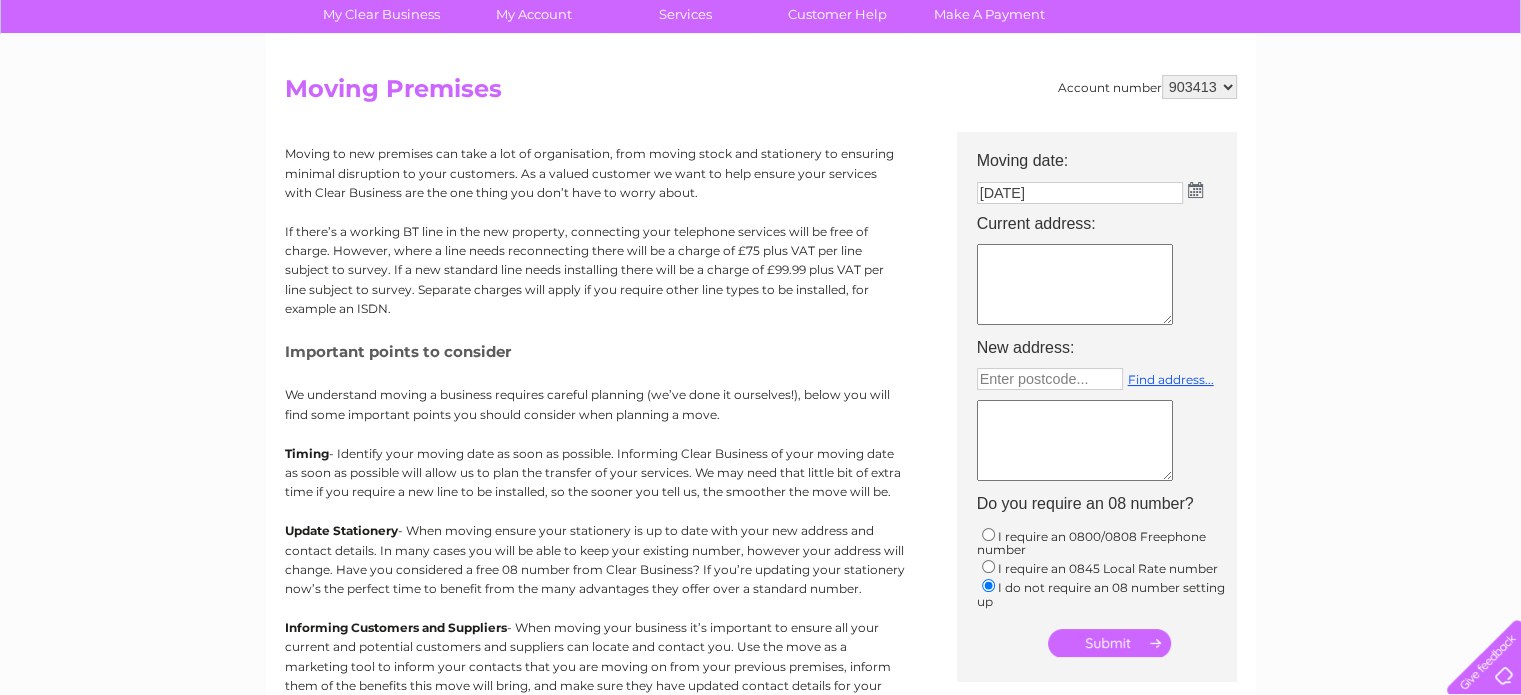 scroll, scrollTop: 0, scrollLeft: 0, axis: both 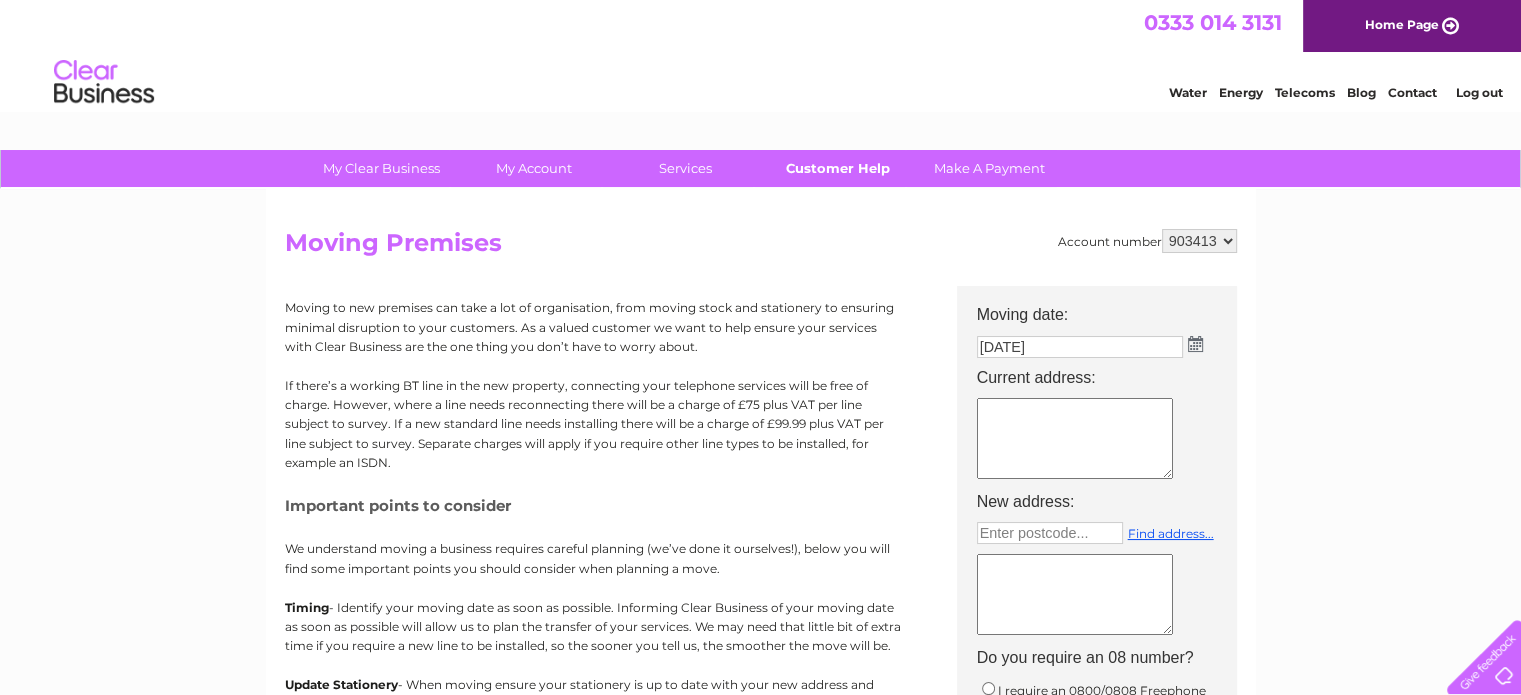click on "Customer Help" at bounding box center [837, 168] 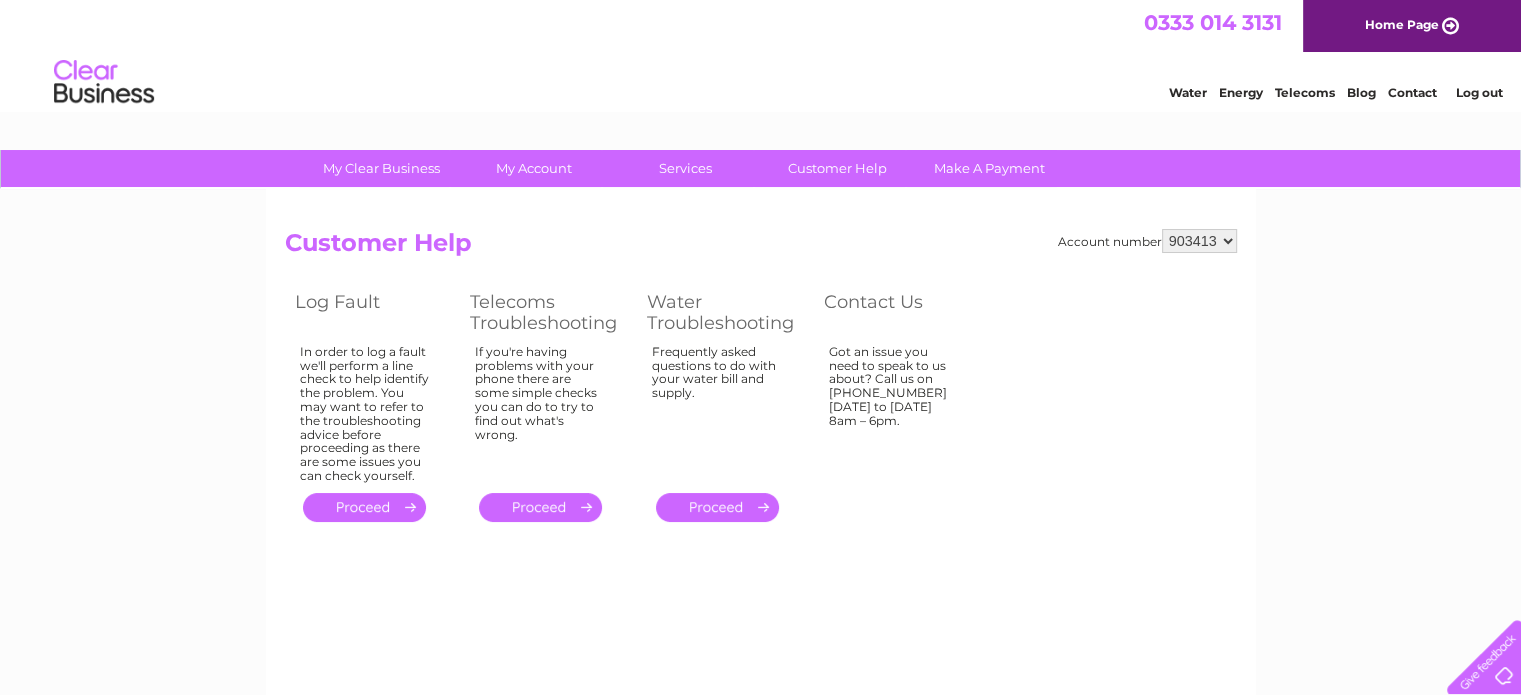 scroll, scrollTop: 0, scrollLeft: 0, axis: both 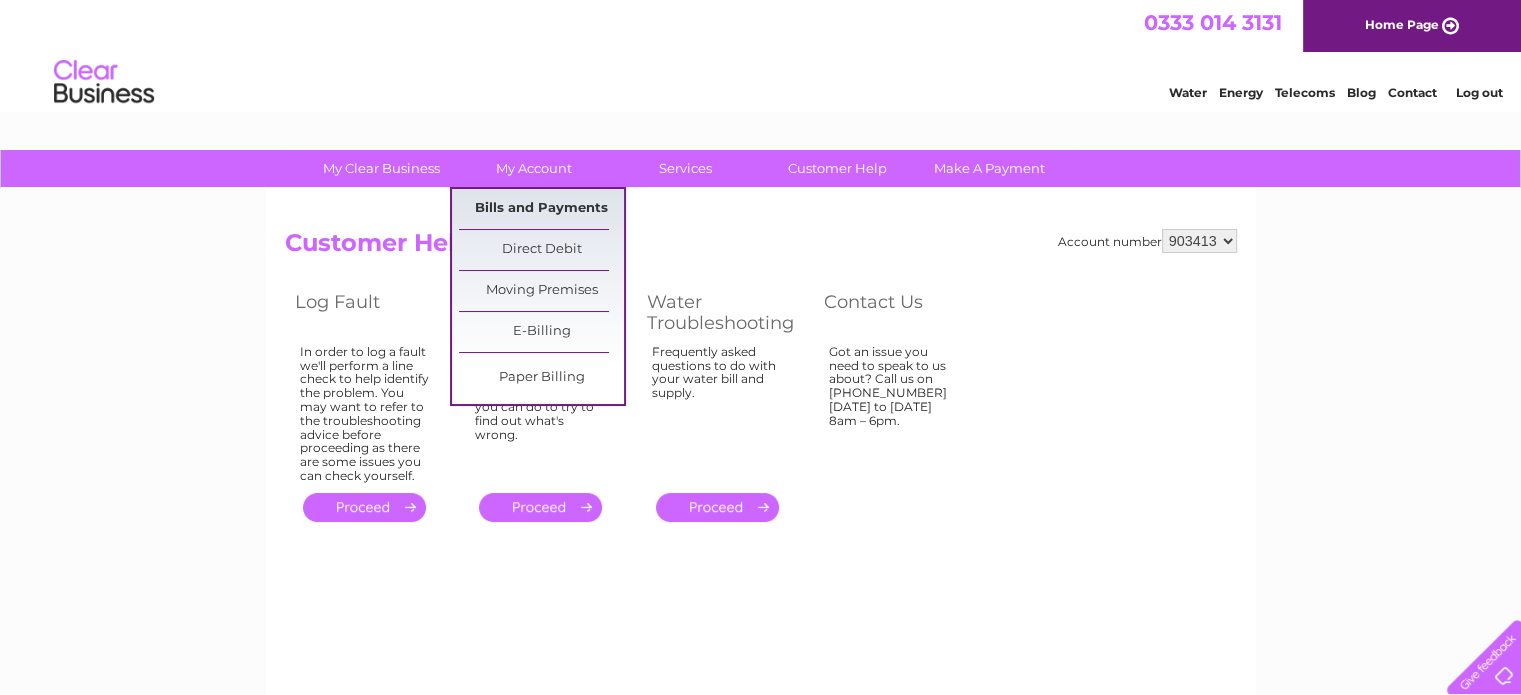 click on "Bills and Payments" at bounding box center [541, 209] 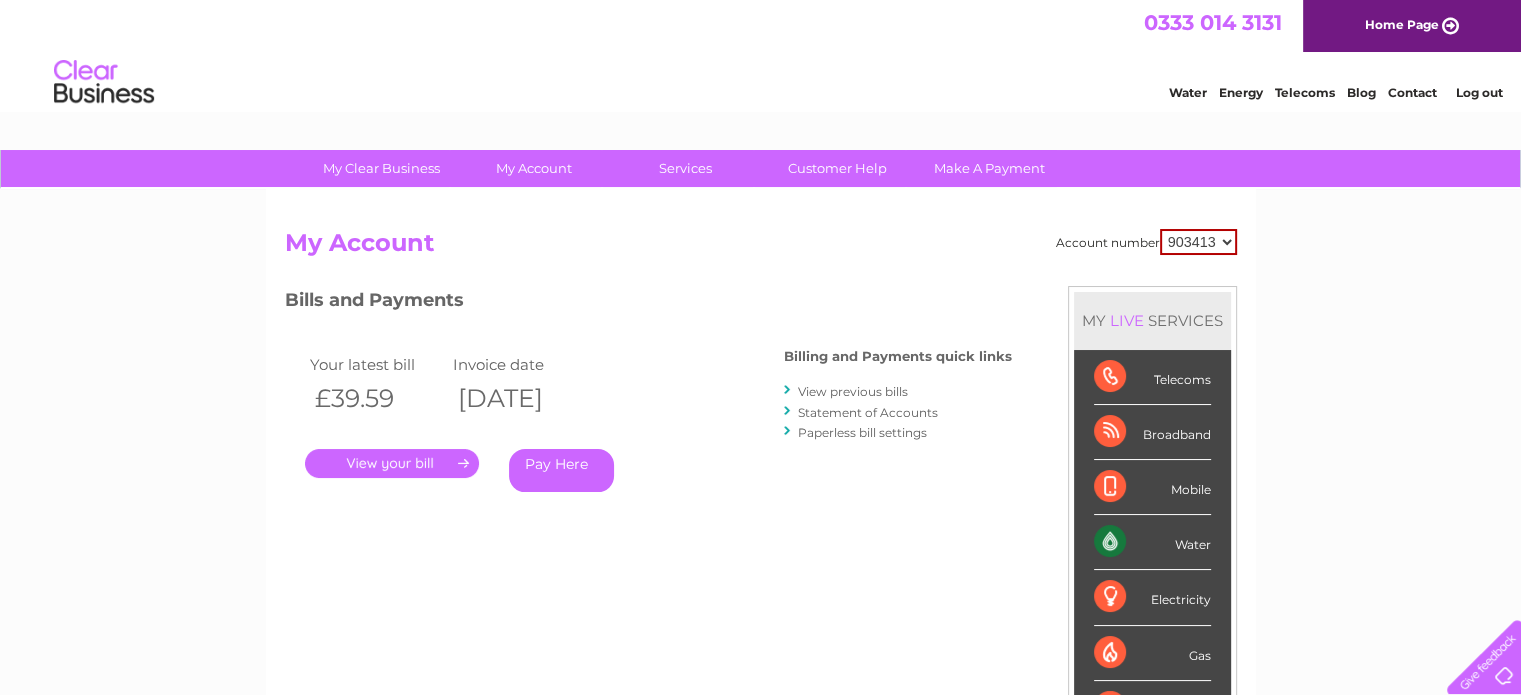 scroll, scrollTop: 0, scrollLeft: 0, axis: both 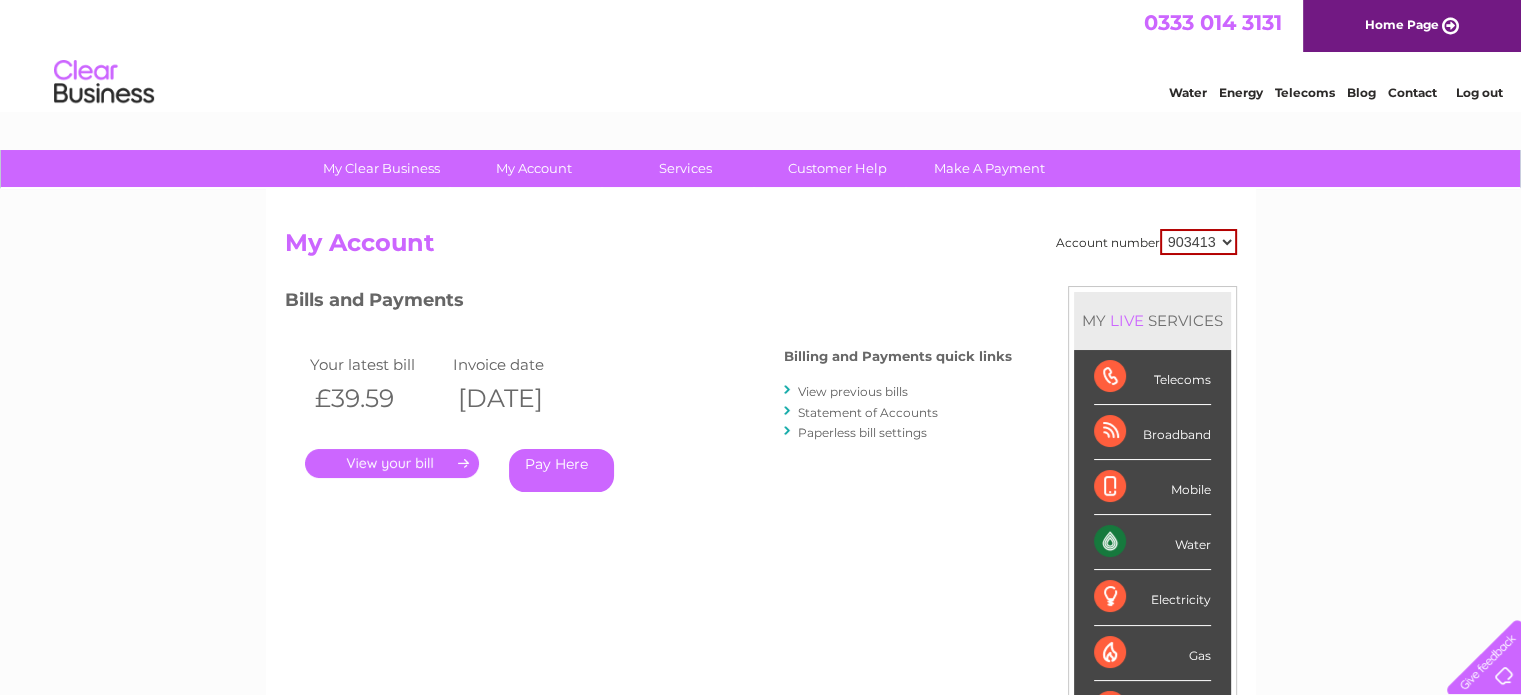 click on "Log out" at bounding box center (1478, 92) 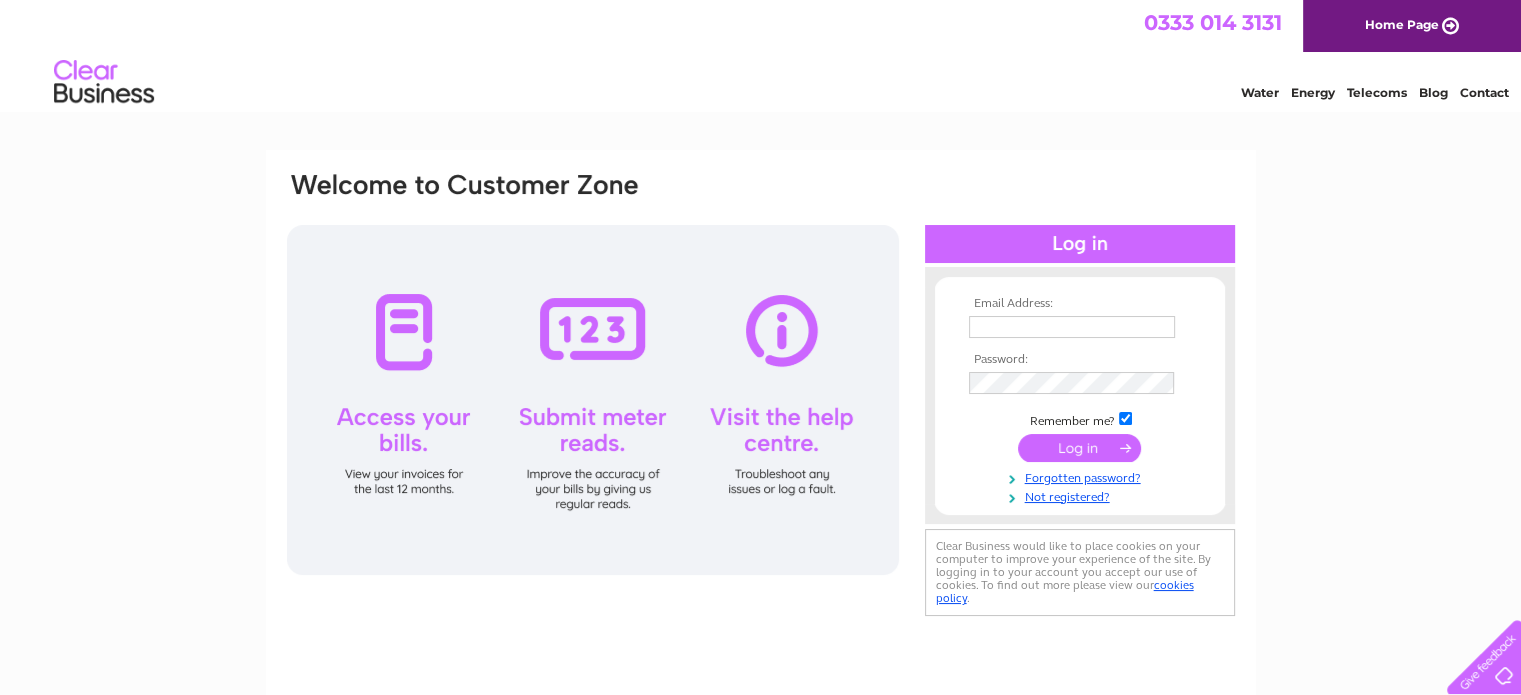 scroll, scrollTop: 0, scrollLeft: 0, axis: both 